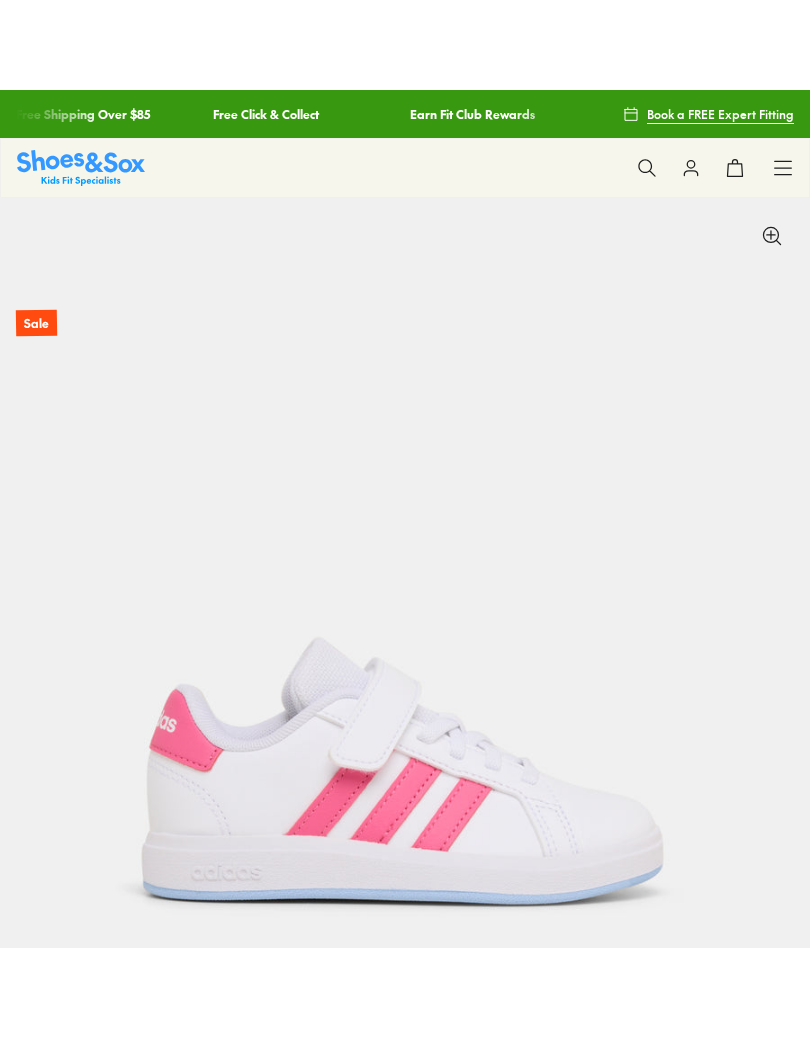 scroll, scrollTop: 672, scrollLeft: 0, axis: vertical 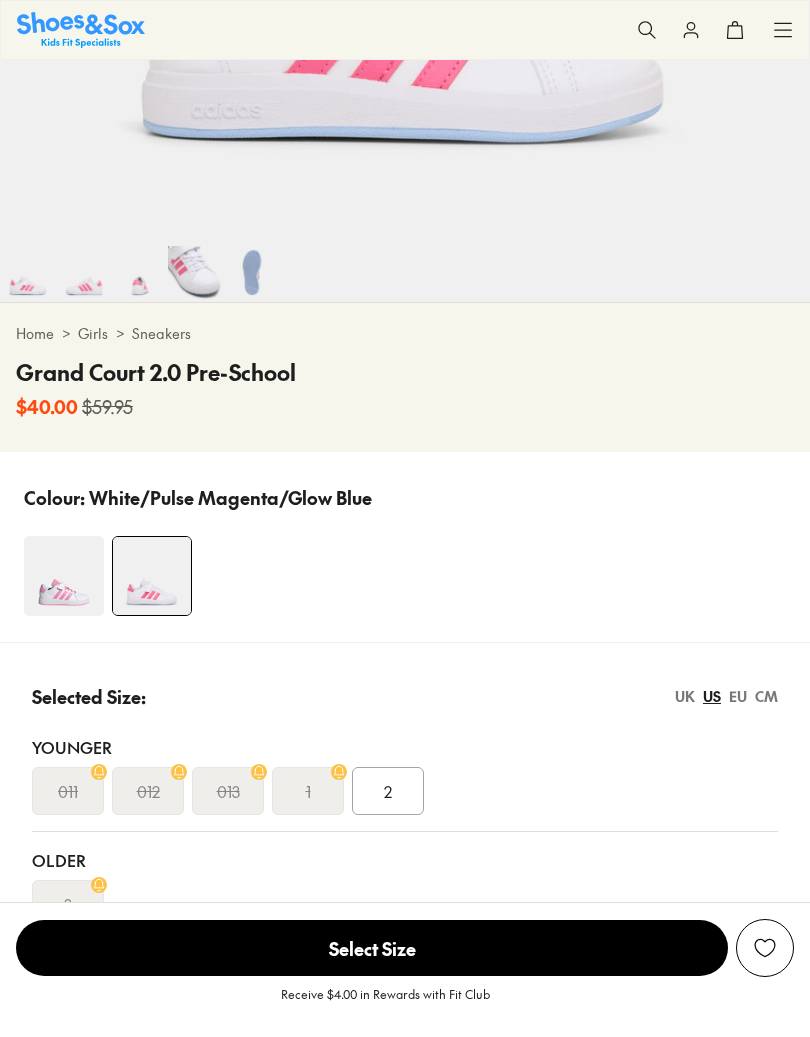 select on "*" 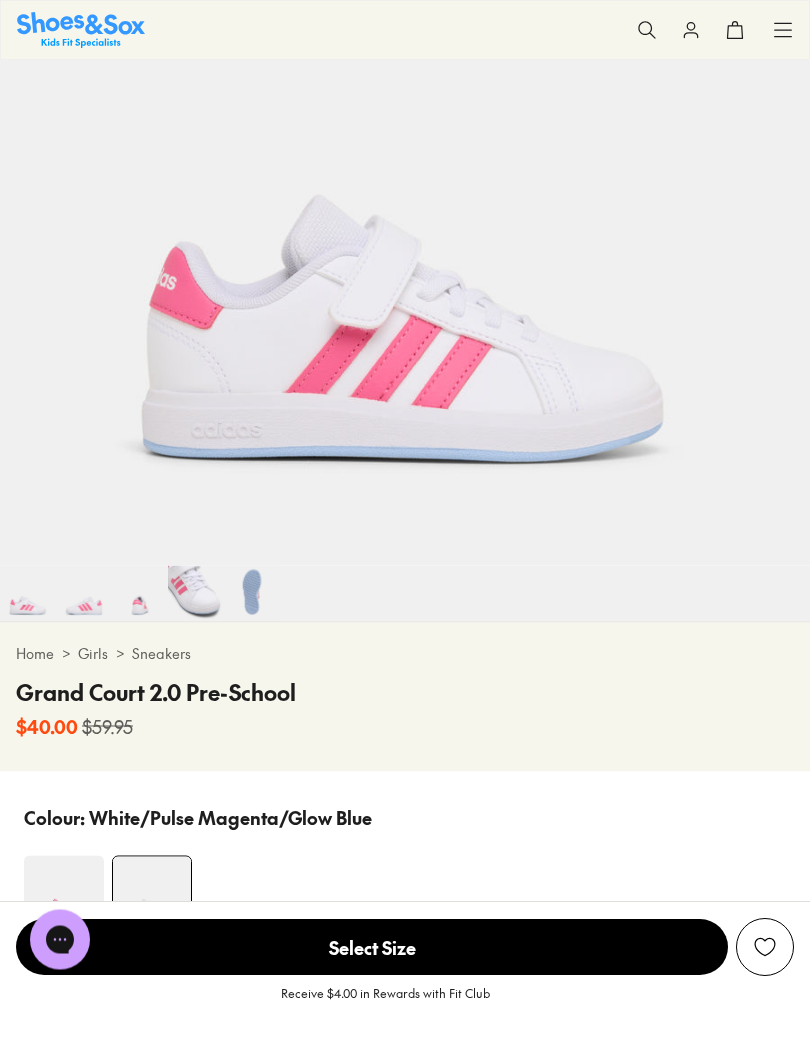 scroll, scrollTop: 0, scrollLeft: 0, axis: both 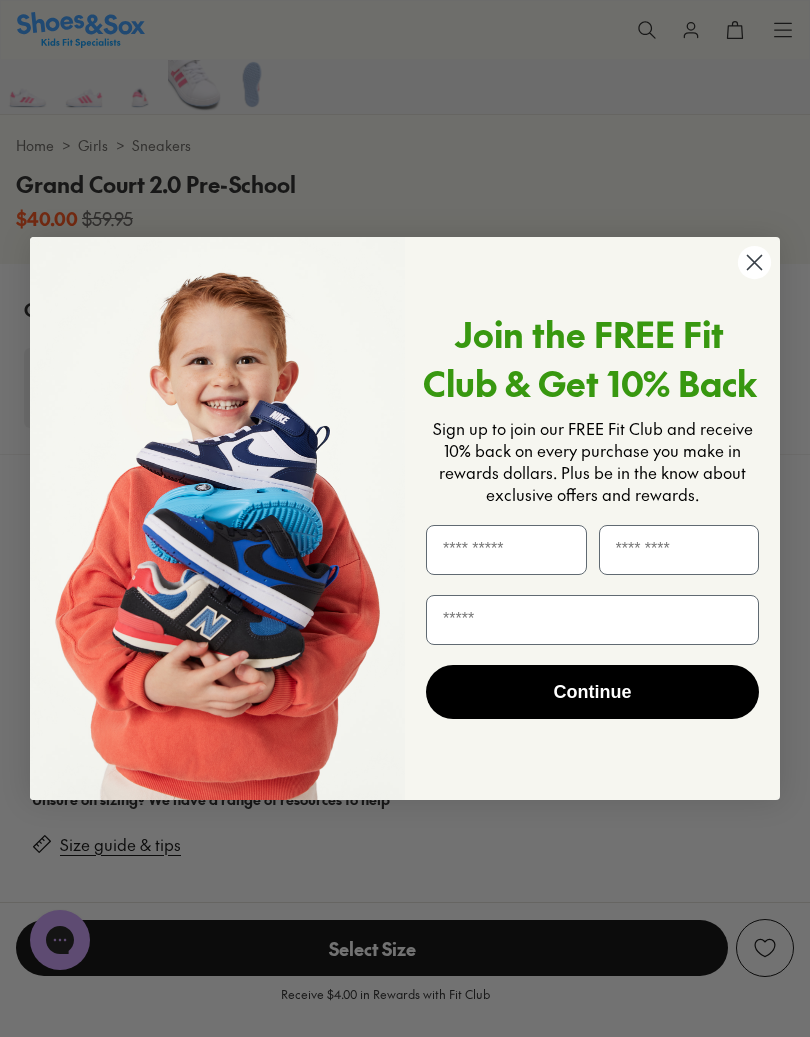 click 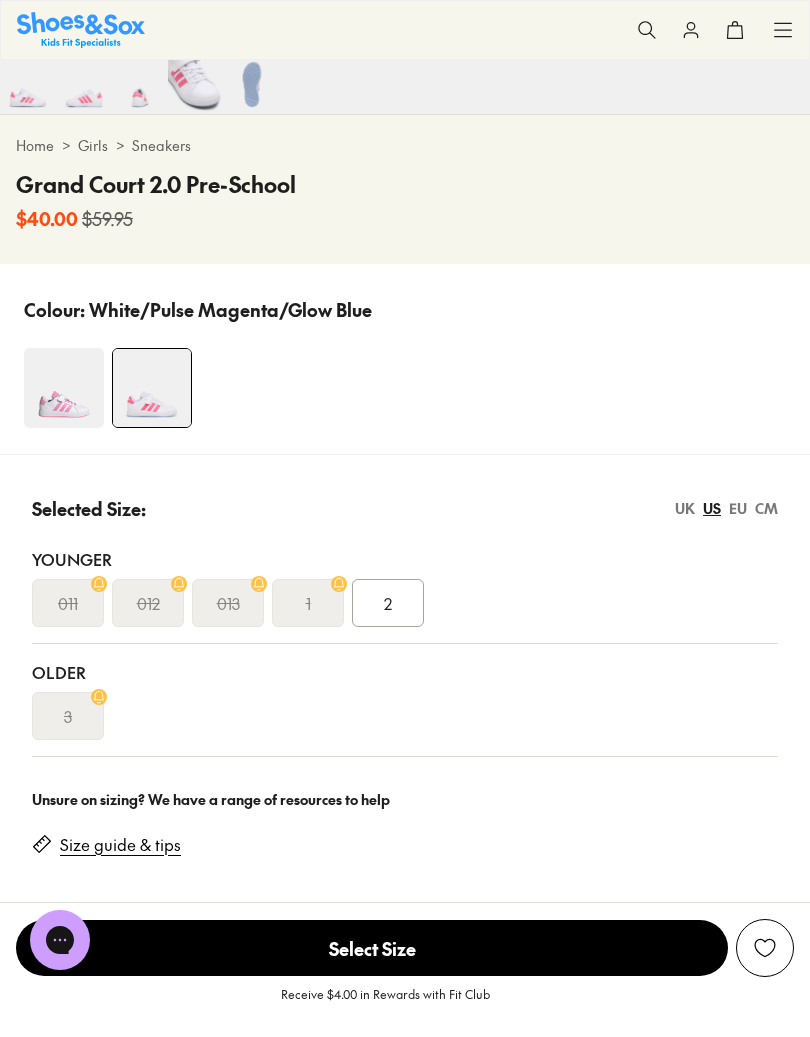 scroll, scrollTop: 0, scrollLeft: 0, axis: both 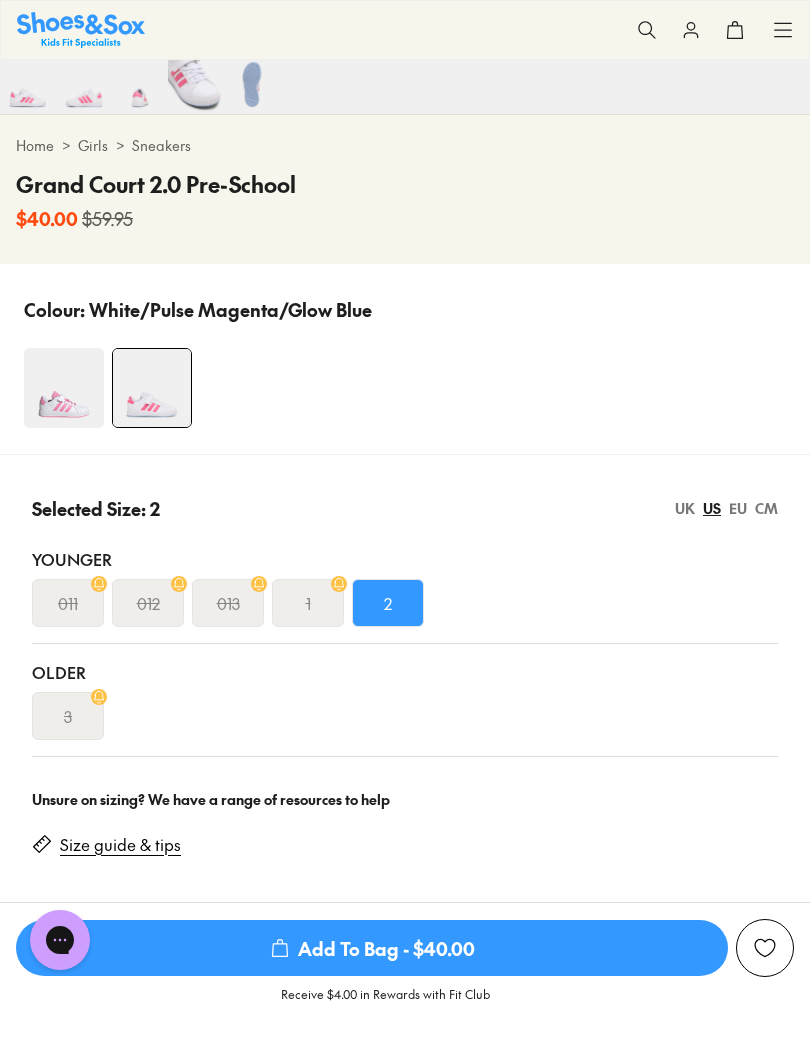 click on "CM" at bounding box center [766, 508] 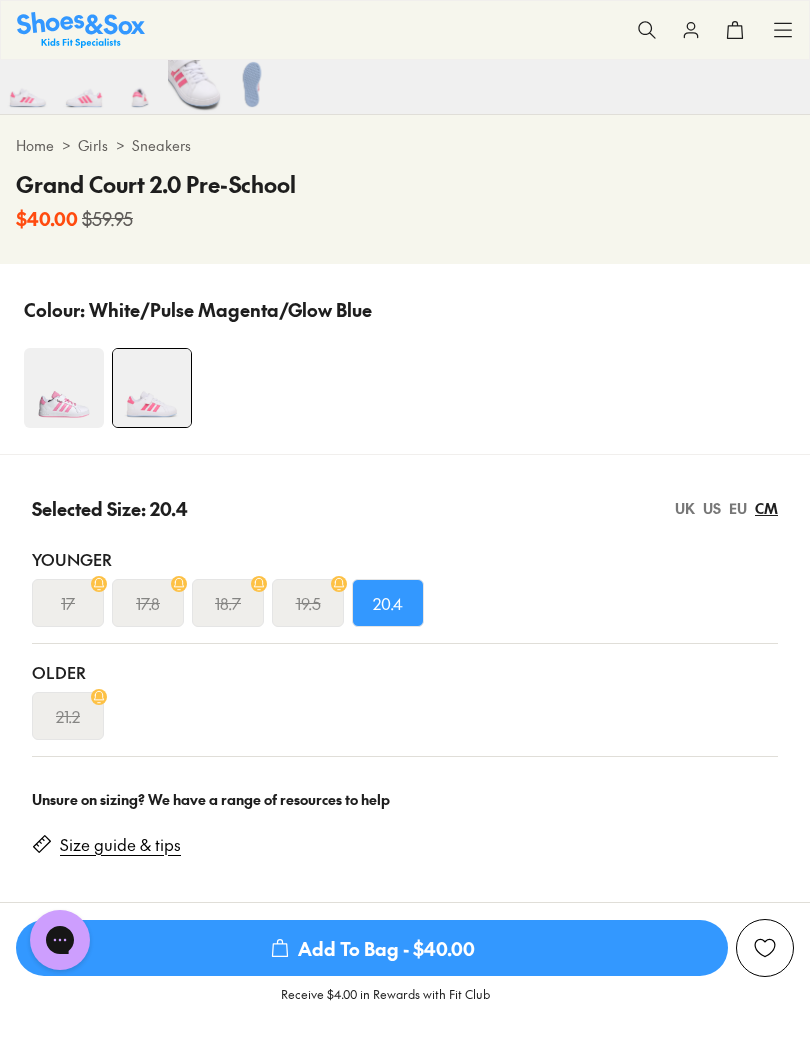click on "Add To Bag - $40.00" at bounding box center (372, 948) 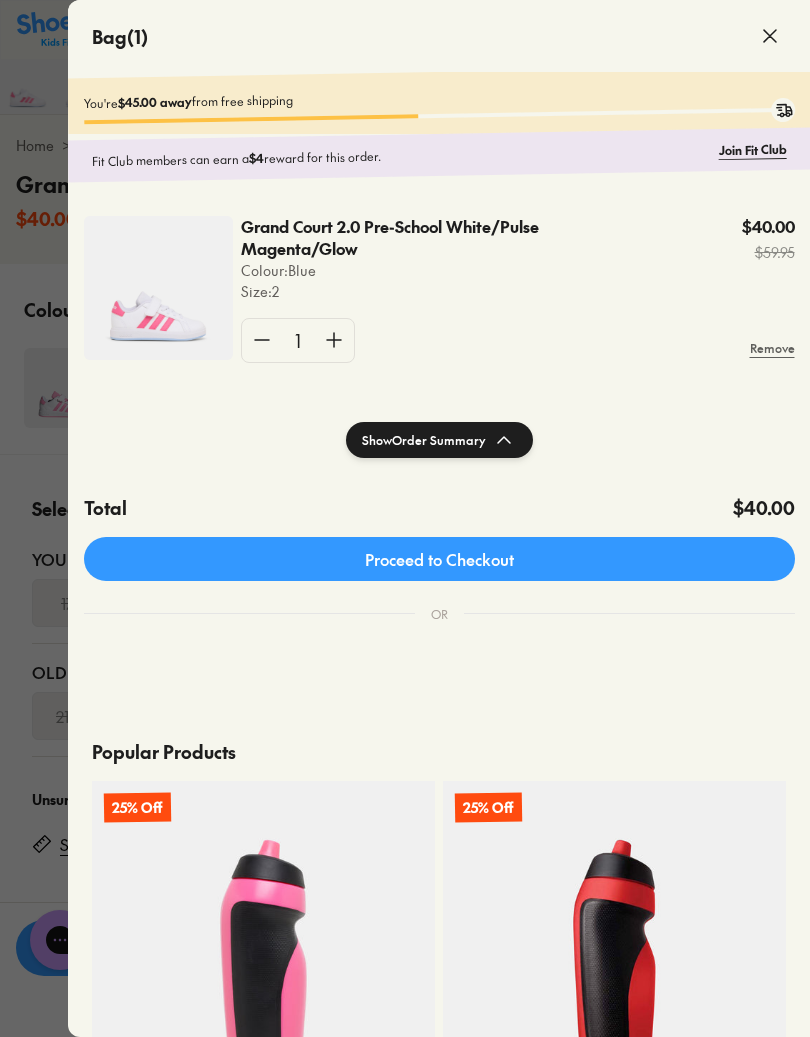 click 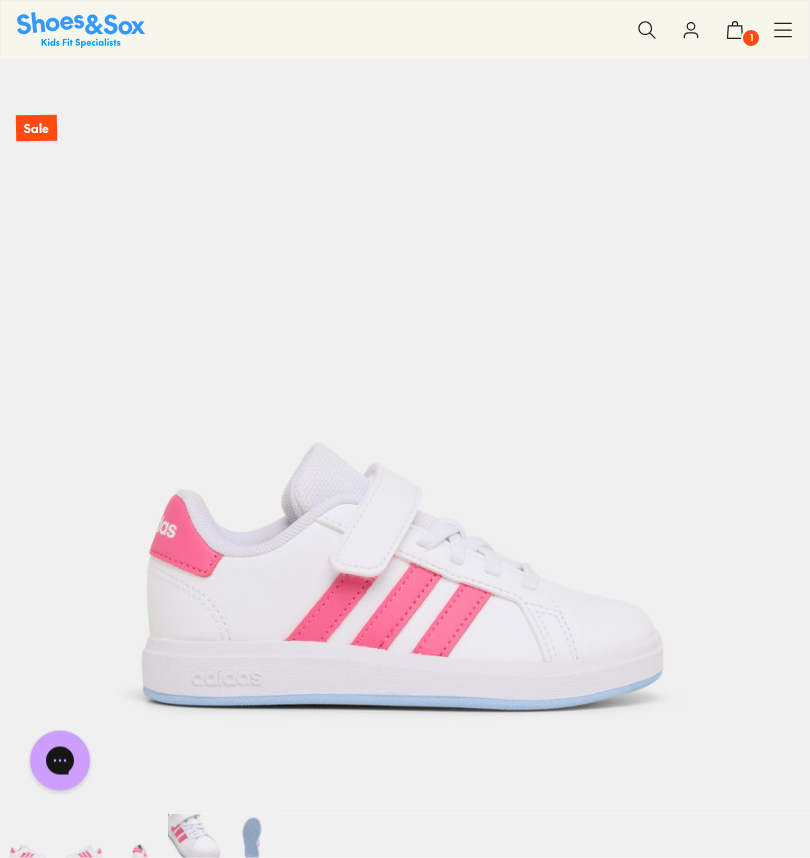 scroll, scrollTop: 0, scrollLeft: 0, axis: both 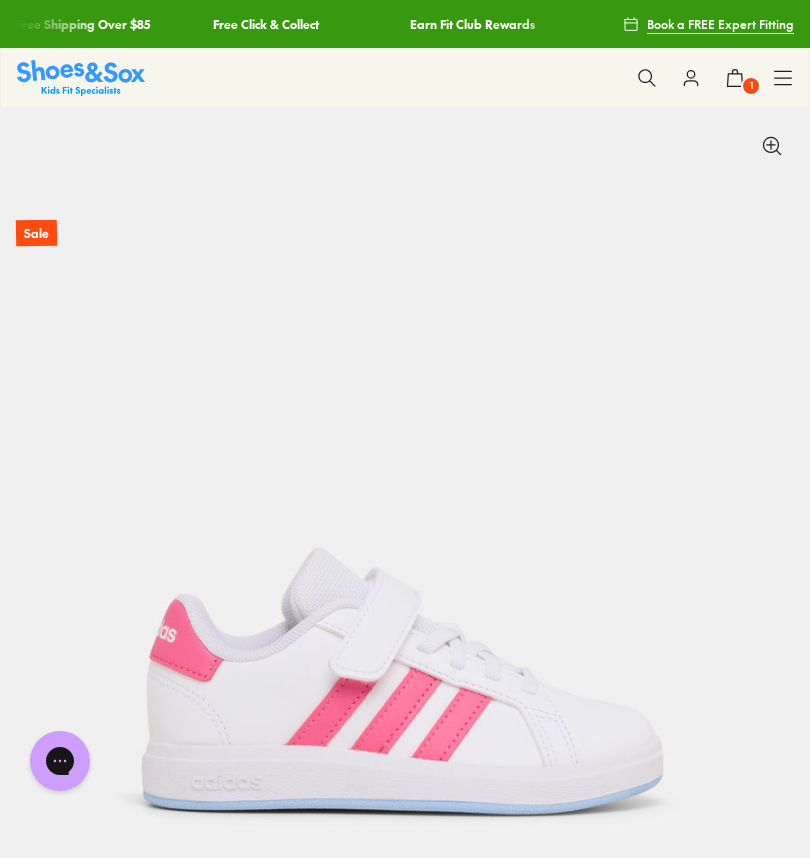 click 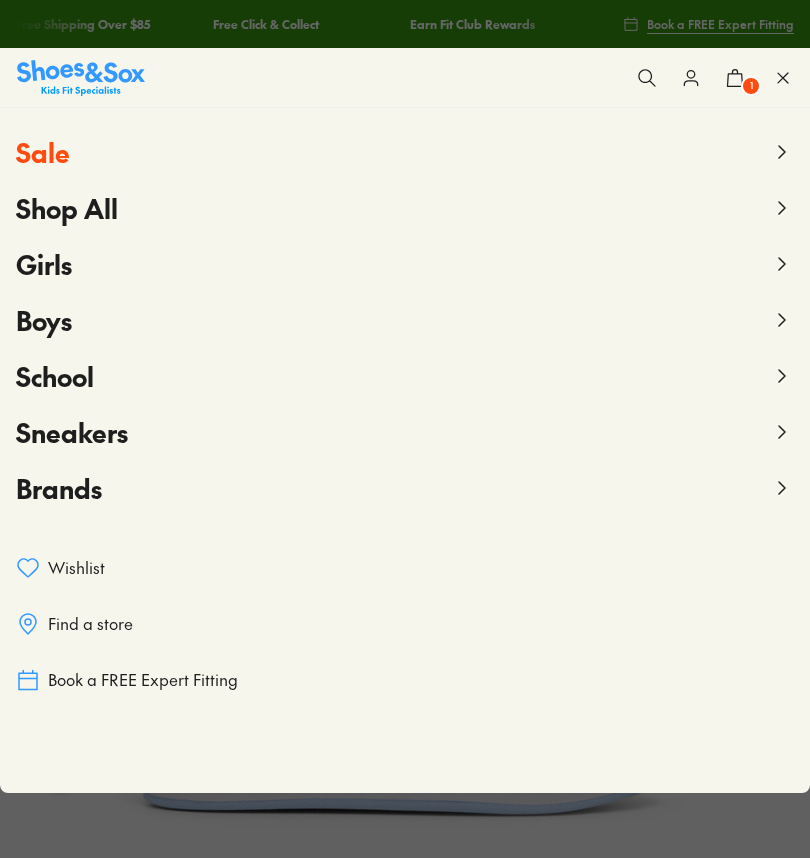click on "Girls" at bounding box center [44, 264] 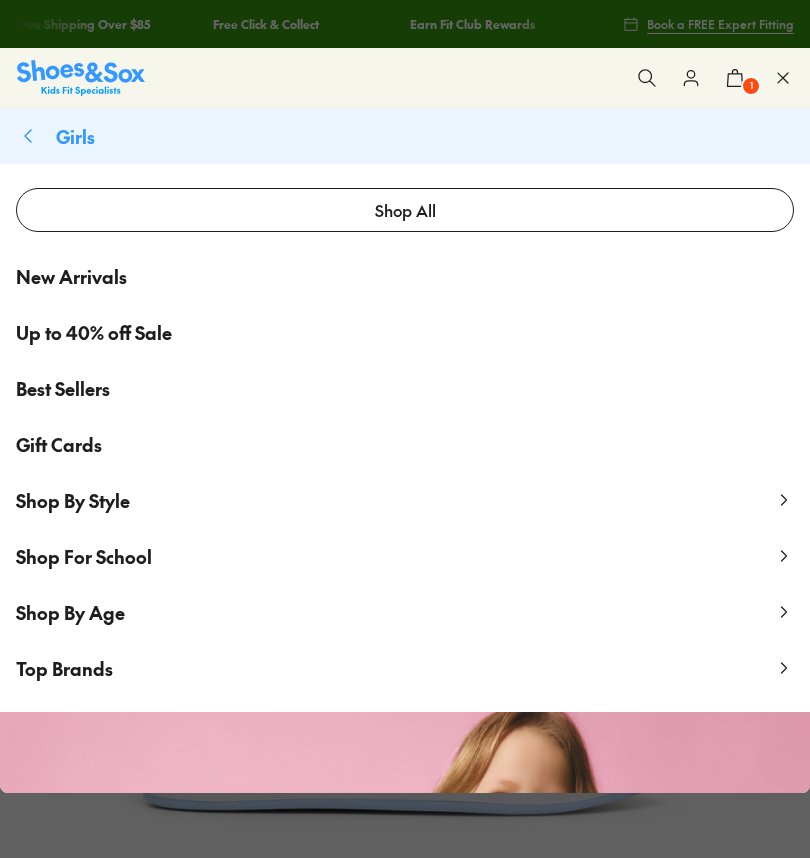 click on "Up to 40% off Sale" at bounding box center [94, 332] 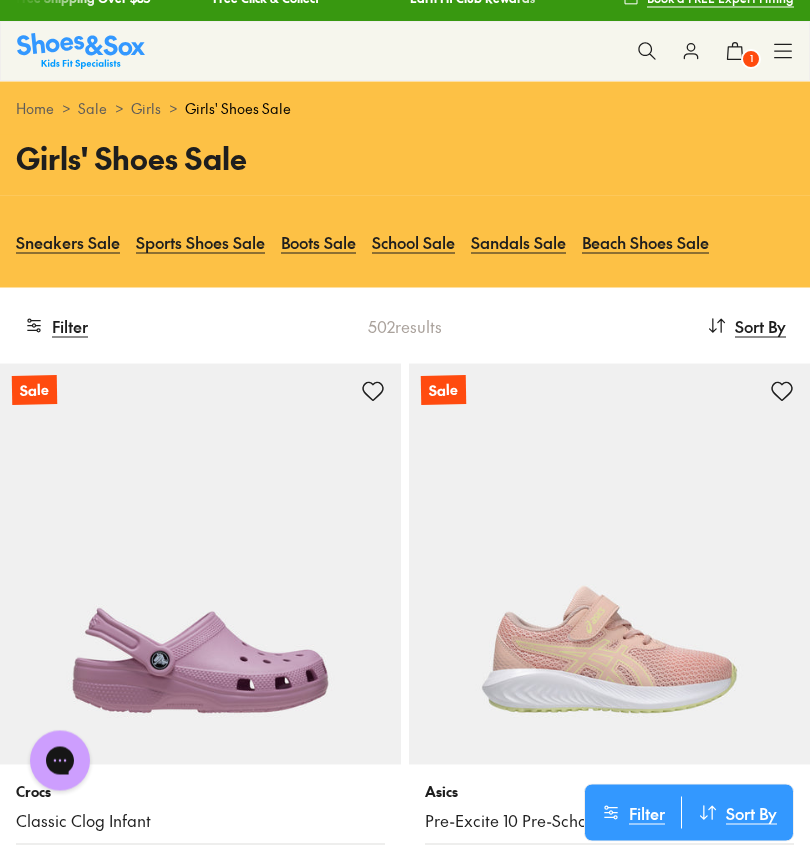 scroll, scrollTop: 0, scrollLeft: 0, axis: both 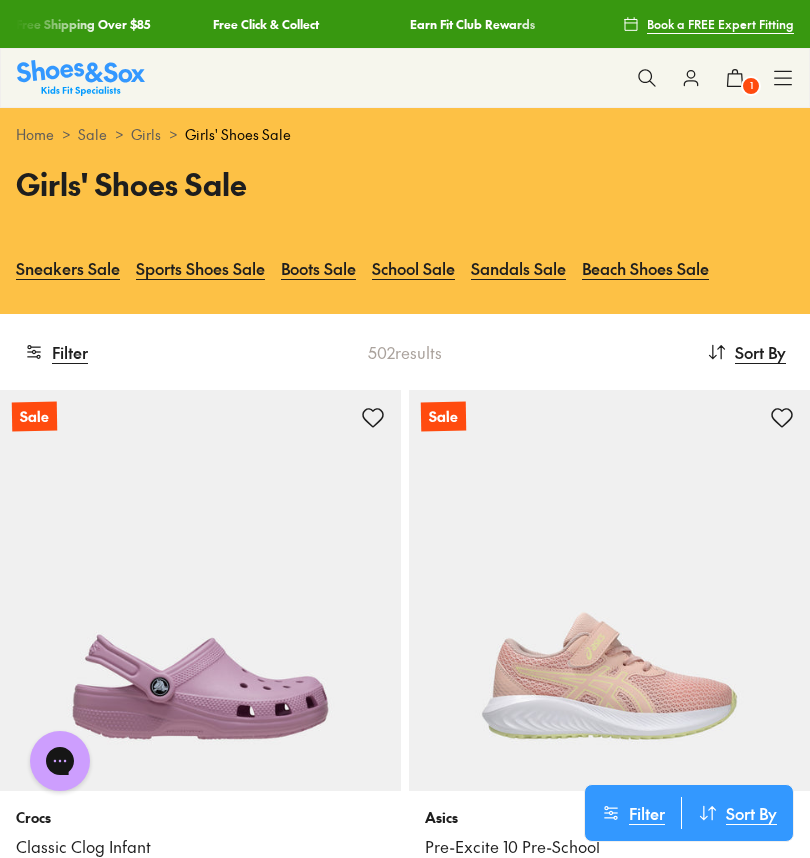 click on "Filter" at bounding box center (56, 352) 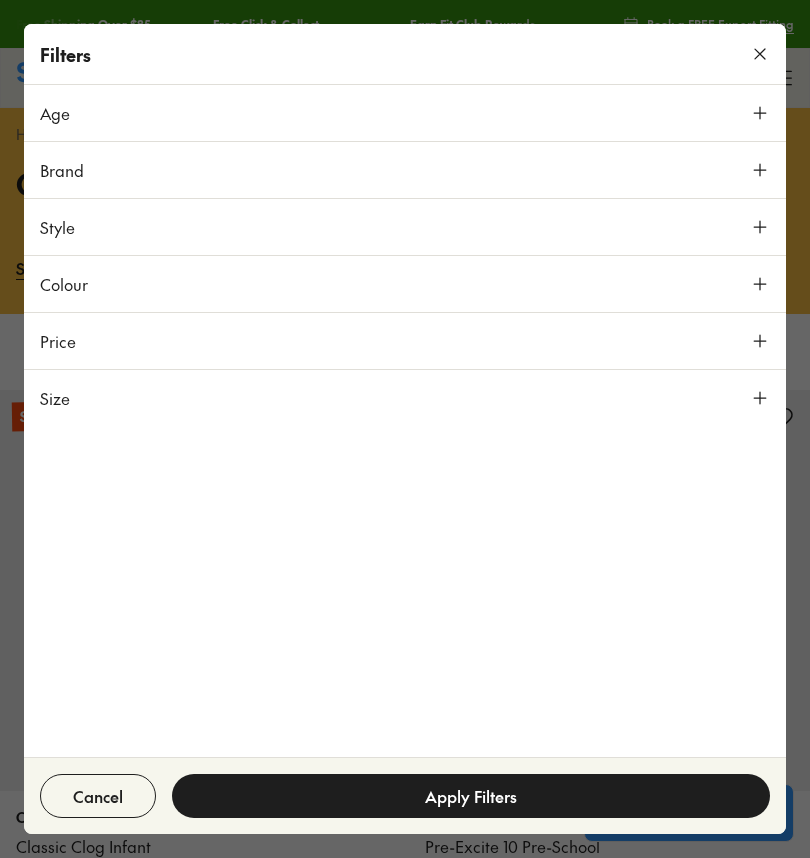 click on "Style" at bounding box center [57, 227] 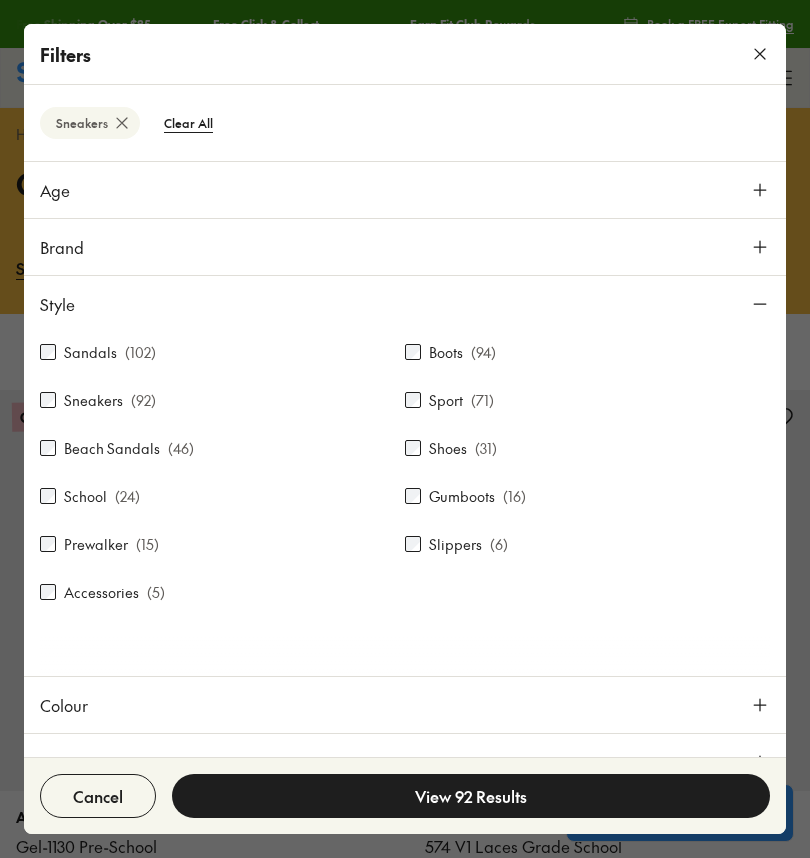 click on "Age" at bounding box center (405, 190) 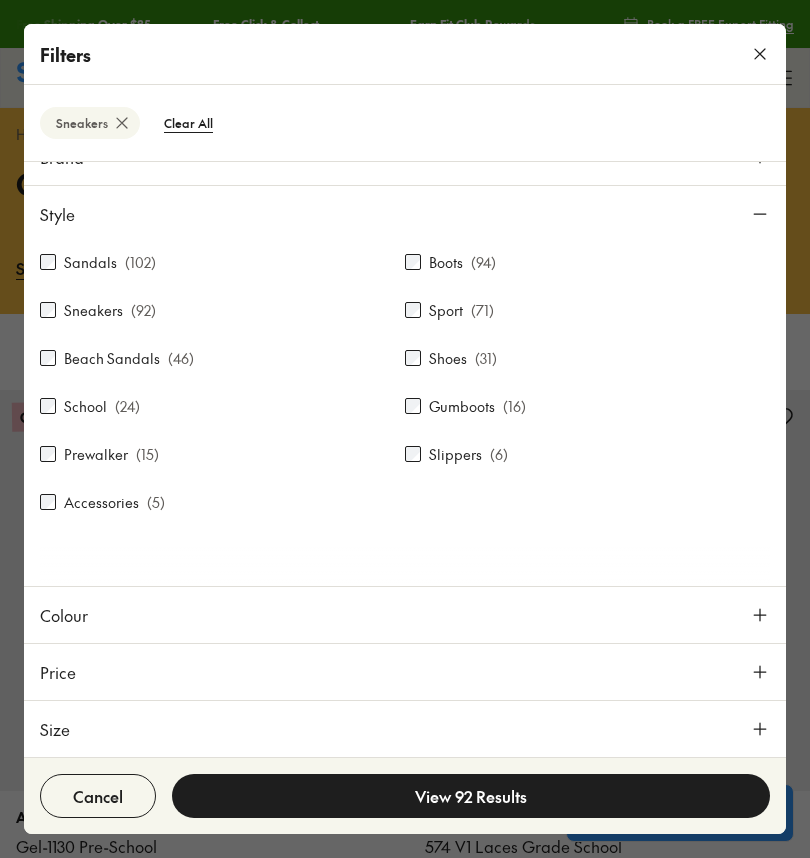 scroll, scrollTop: 290, scrollLeft: 0, axis: vertical 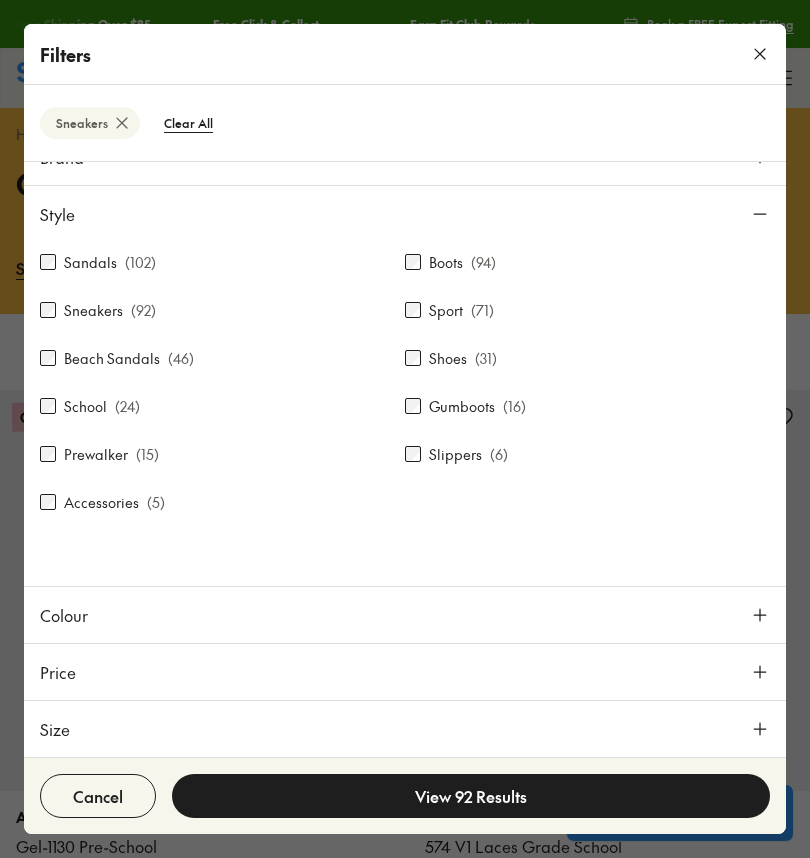 click on "View 92 Results" at bounding box center [471, 796] 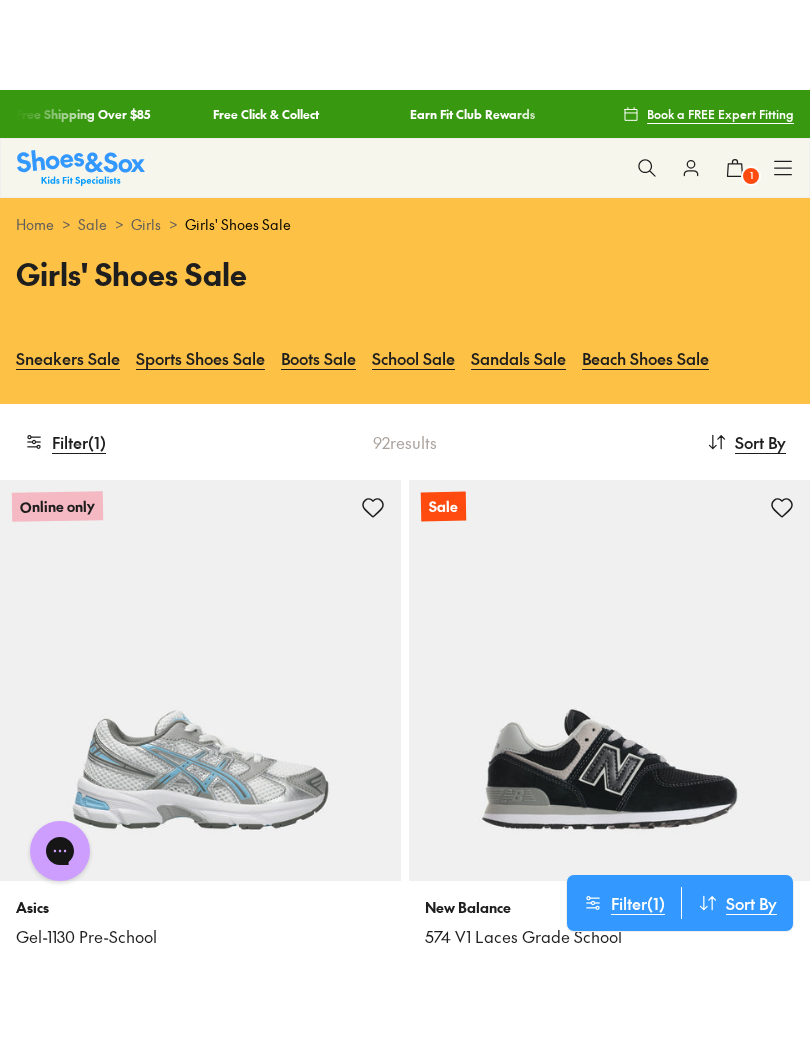 scroll, scrollTop: 181, scrollLeft: 0, axis: vertical 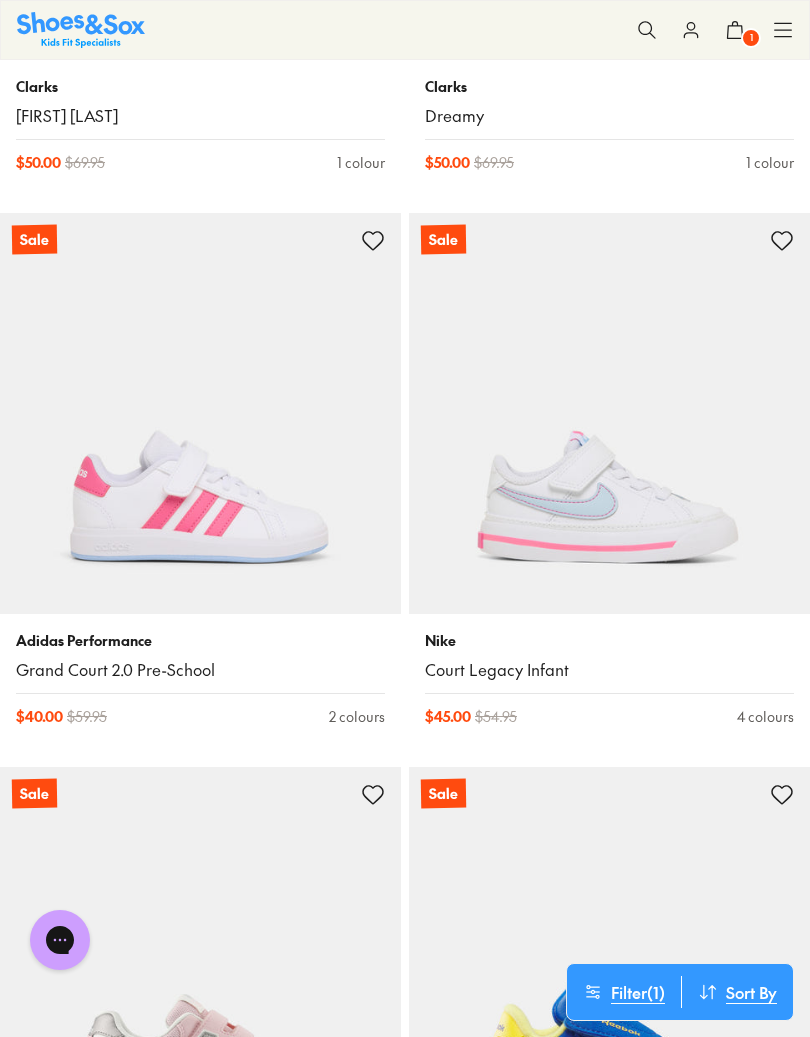click at bounding box center (200, 413) 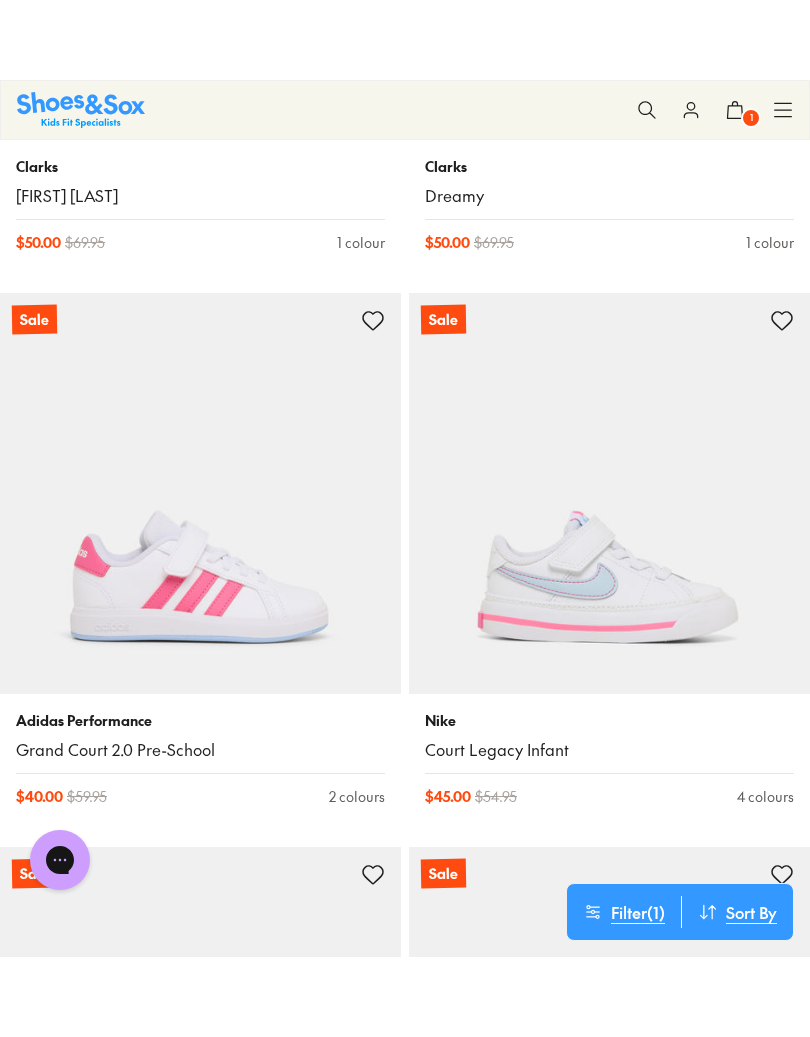 scroll, scrollTop: 4707, scrollLeft: 0, axis: vertical 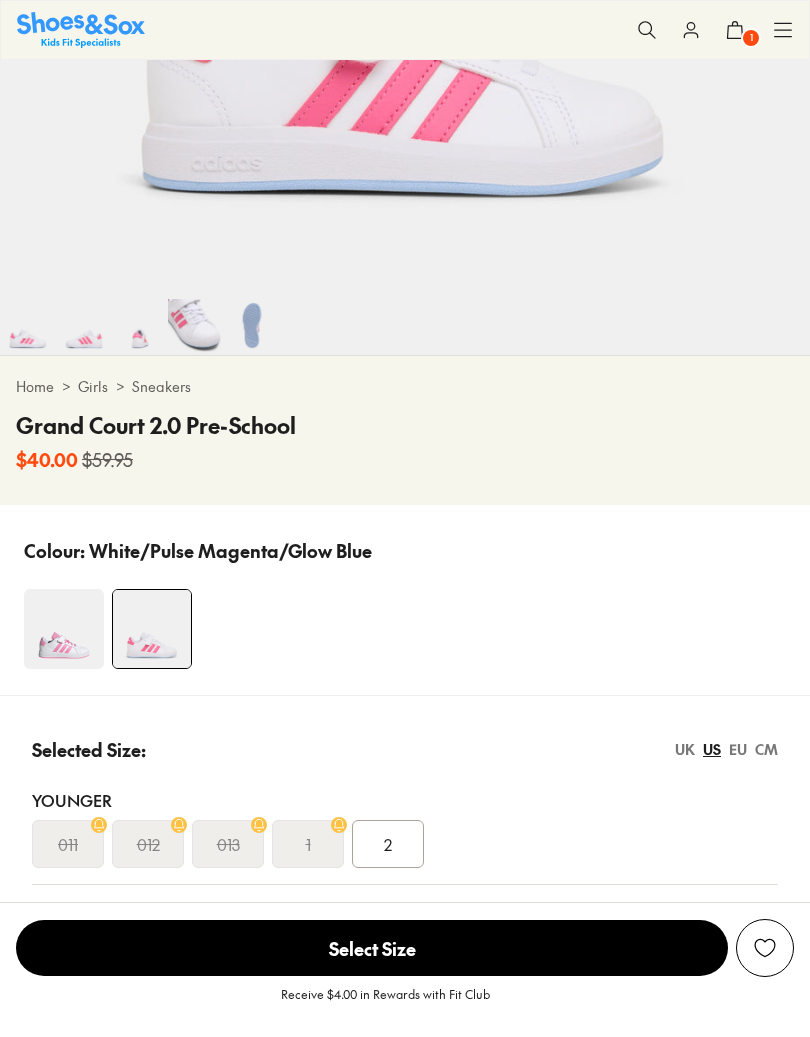 select on "*" 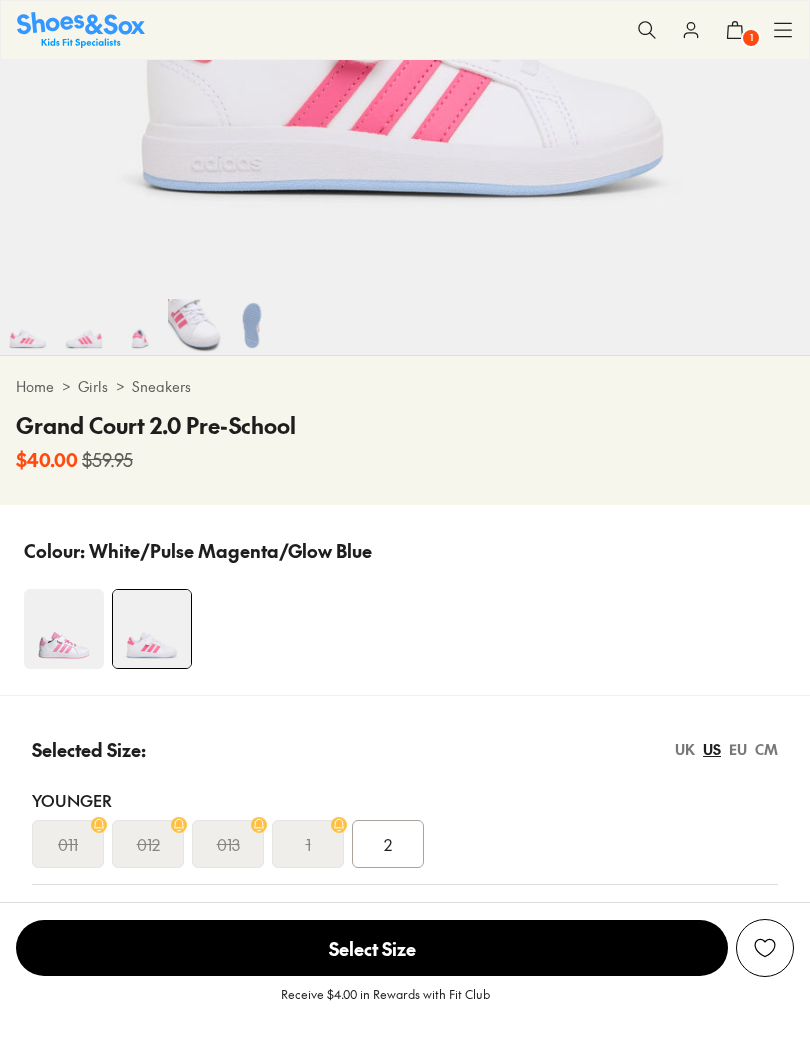 scroll, scrollTop: 619, scrollLeft: 0, axis: vertical 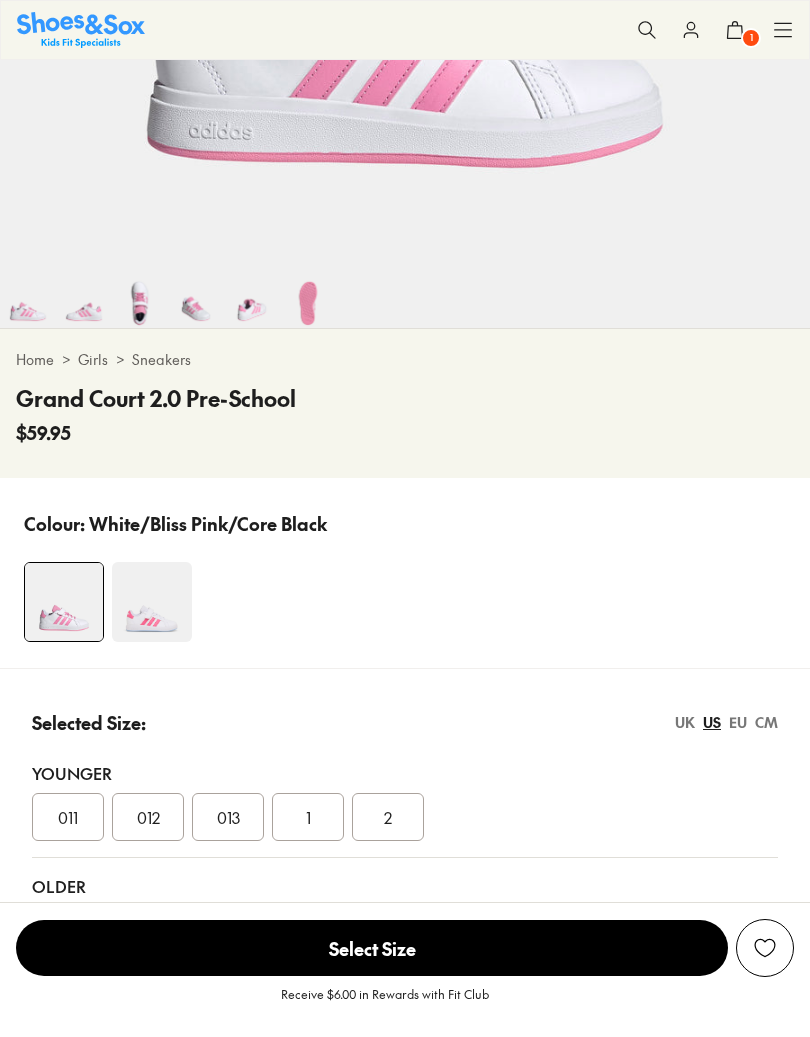 select on "*" 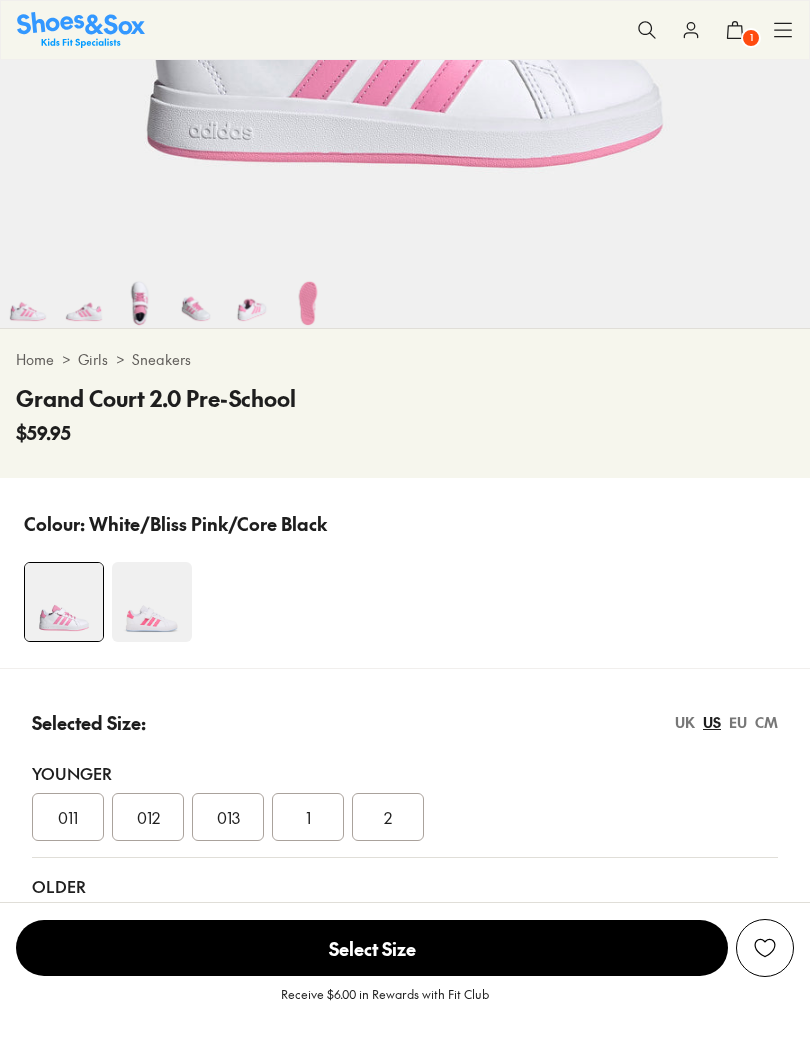 scroll, scrollTop: 646, scrollLeft: 0, axis: vertical 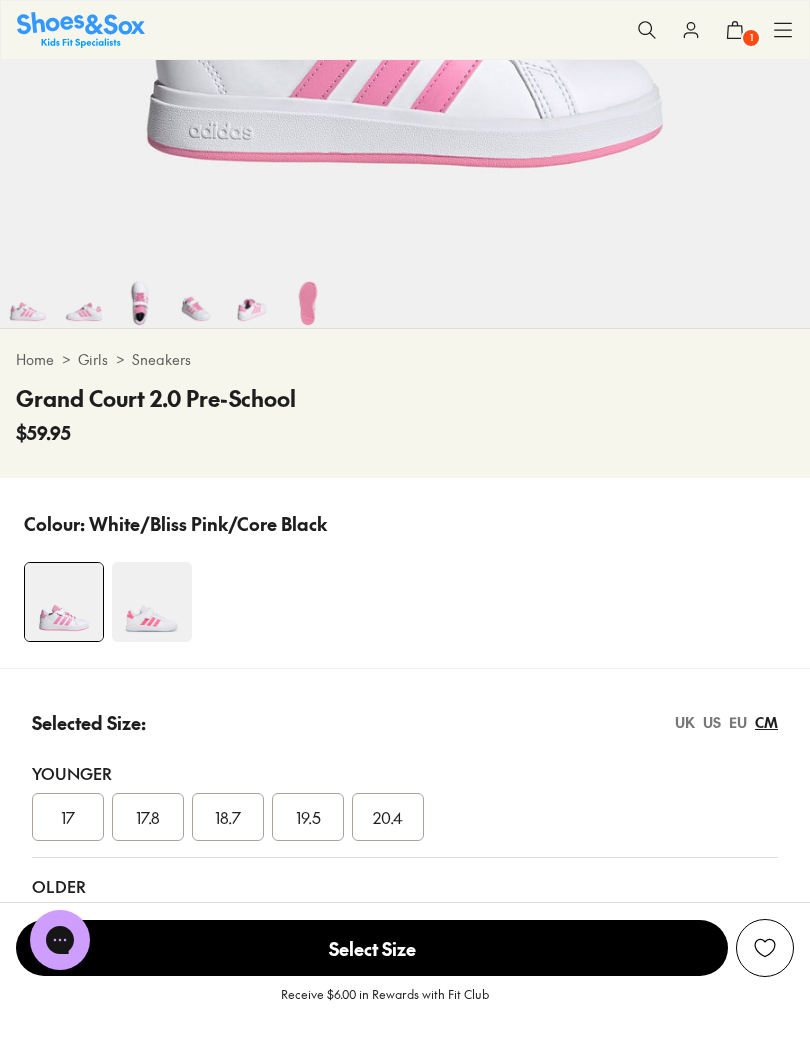 click on "UK" at bounding box center (685, 722) 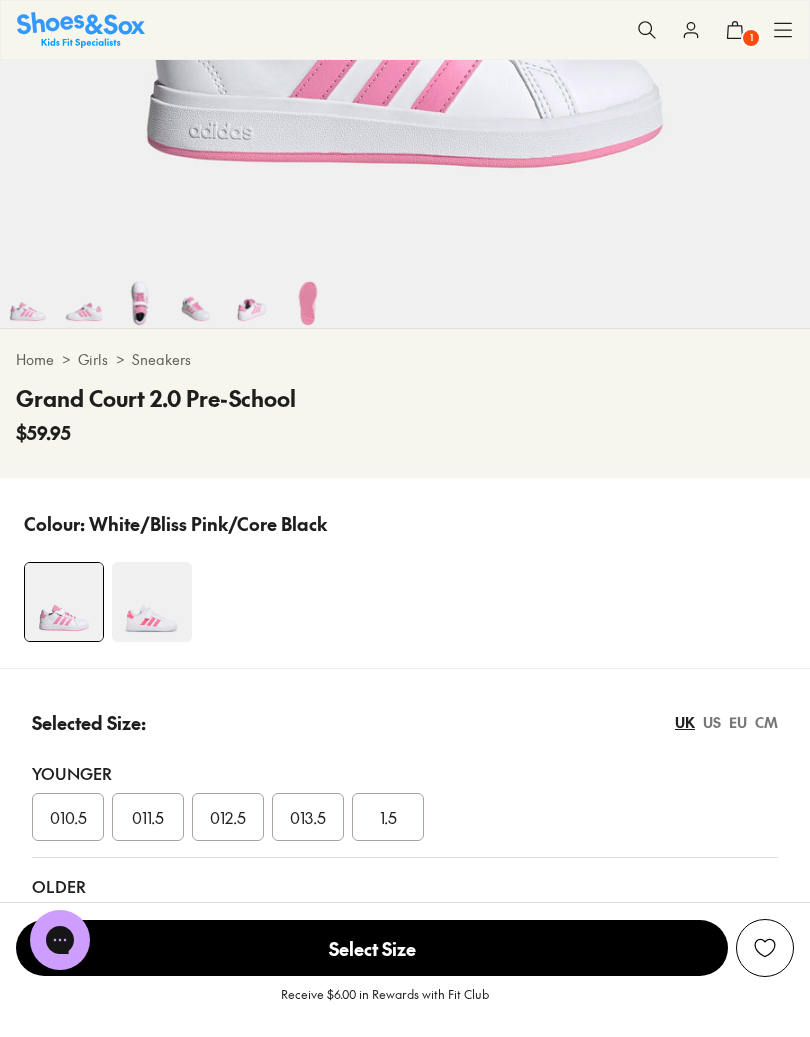 click on "CM" at bounding box center (766, 722) 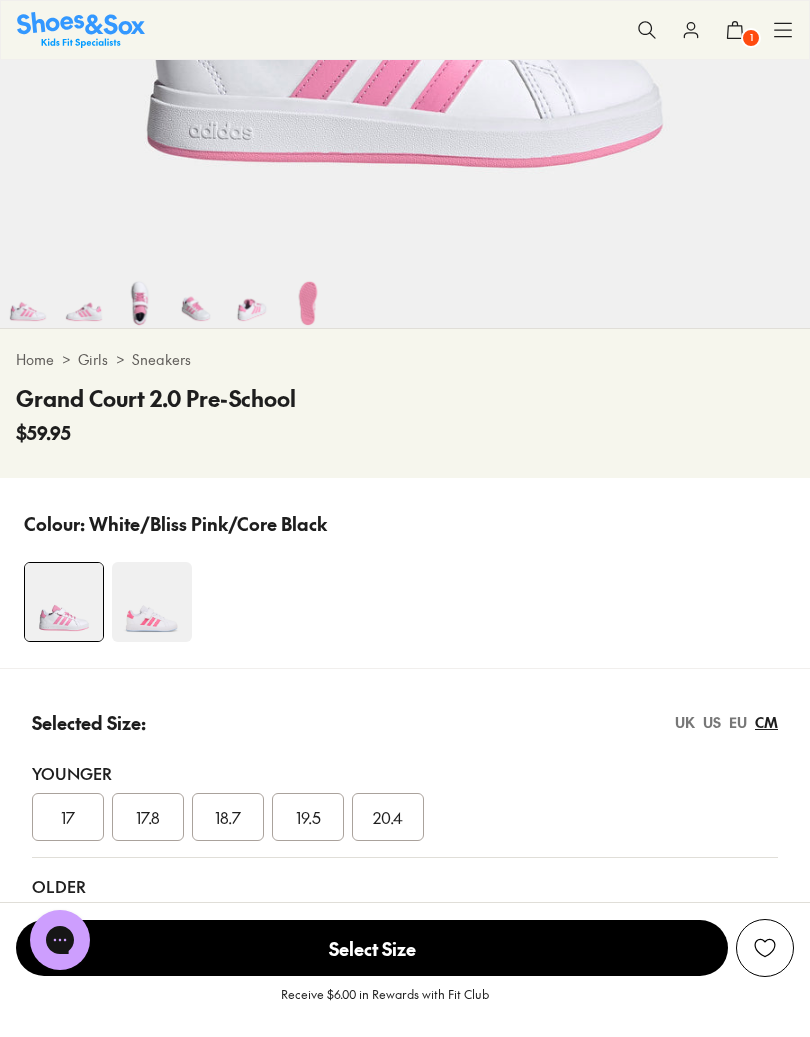 click on "UK" at bounding box center (685, 722) 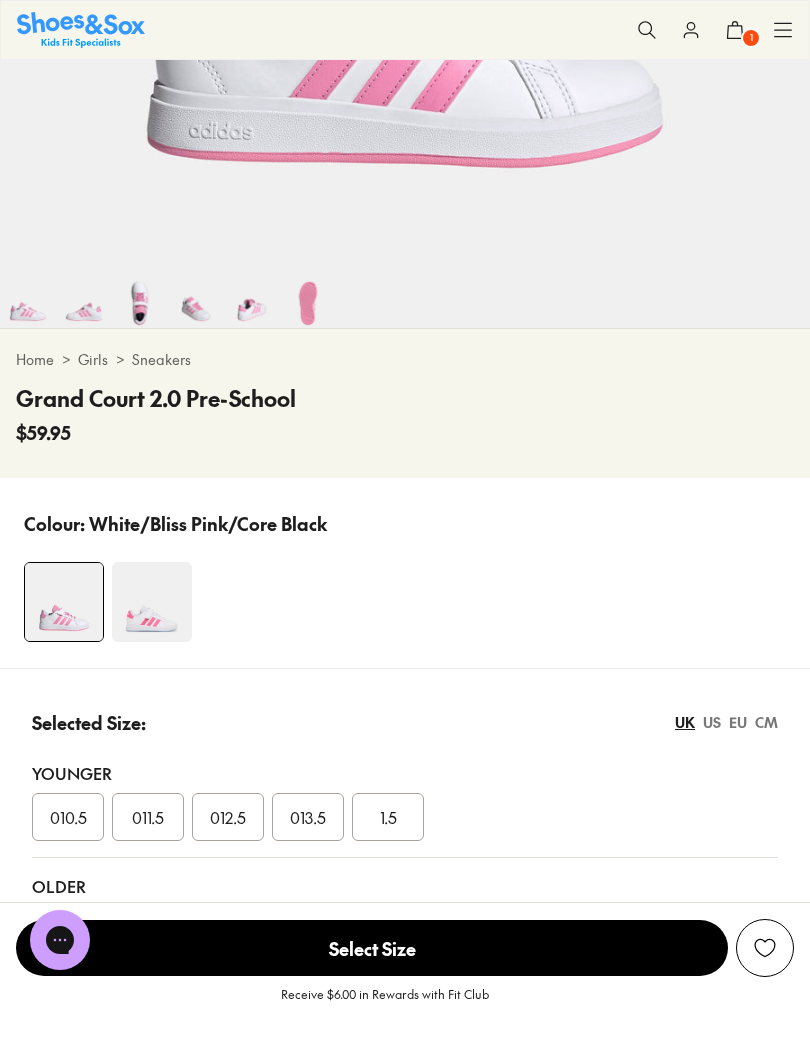 click on "012.5" at bounding box center (228, 817) 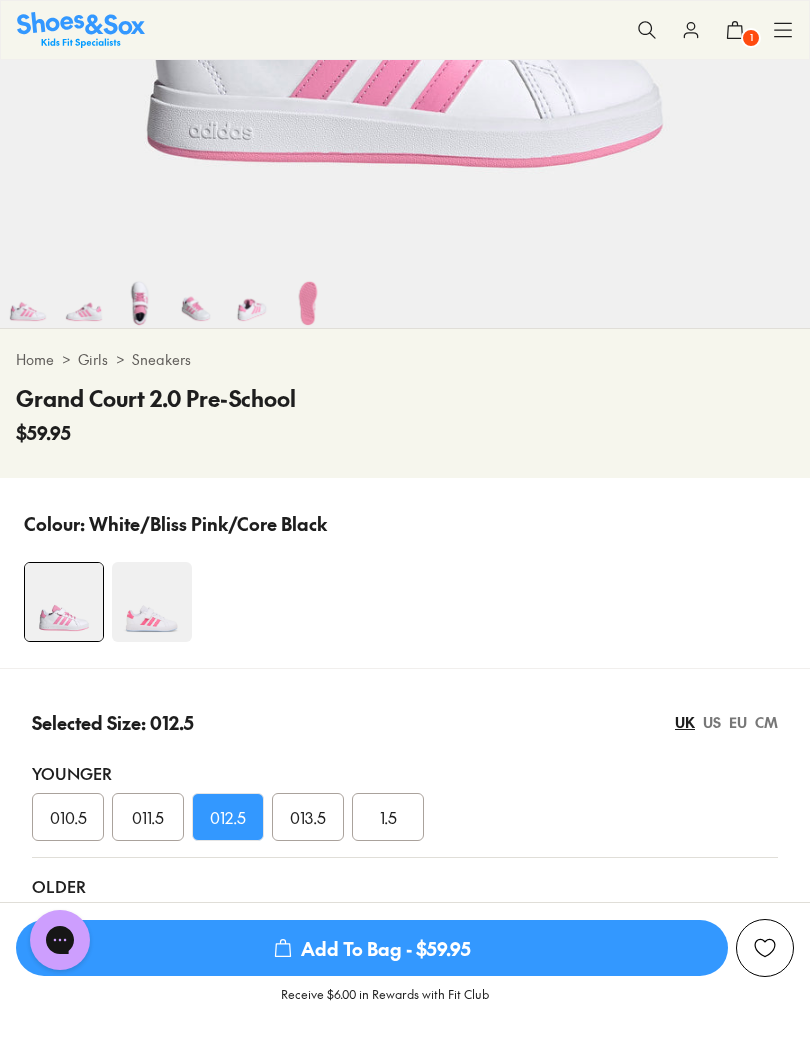 click on "Add To Bag - $59.95" at bounding box center (372, 948) 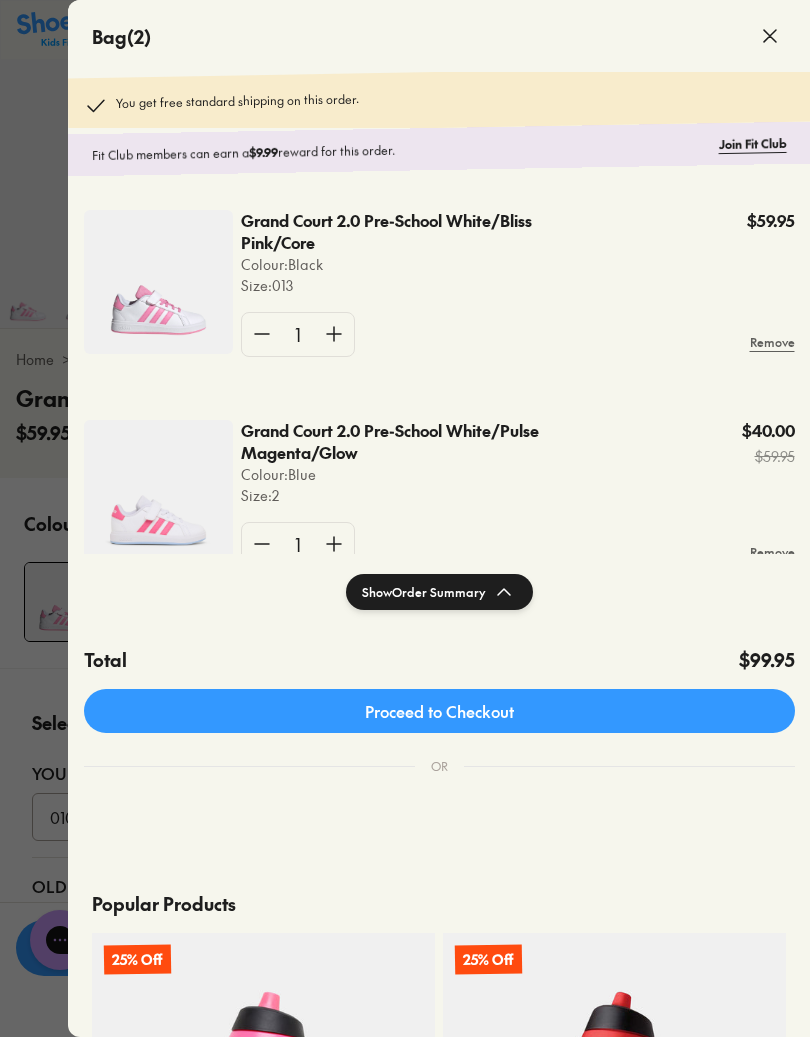 click 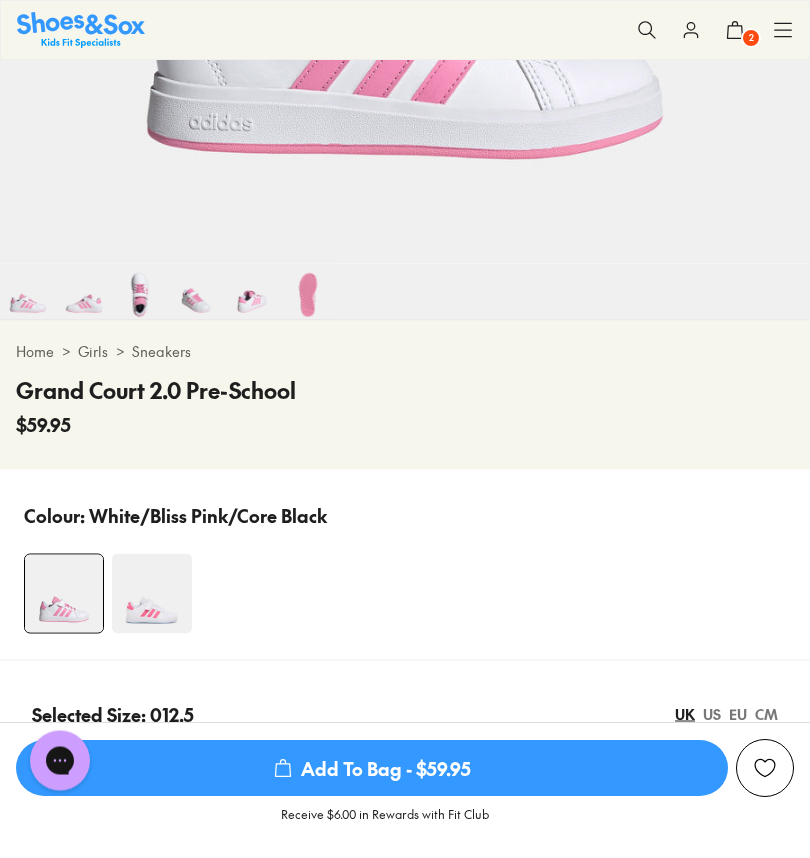 scroll, scrollTop: 578, scrollLeft: 0, axis: vertical 